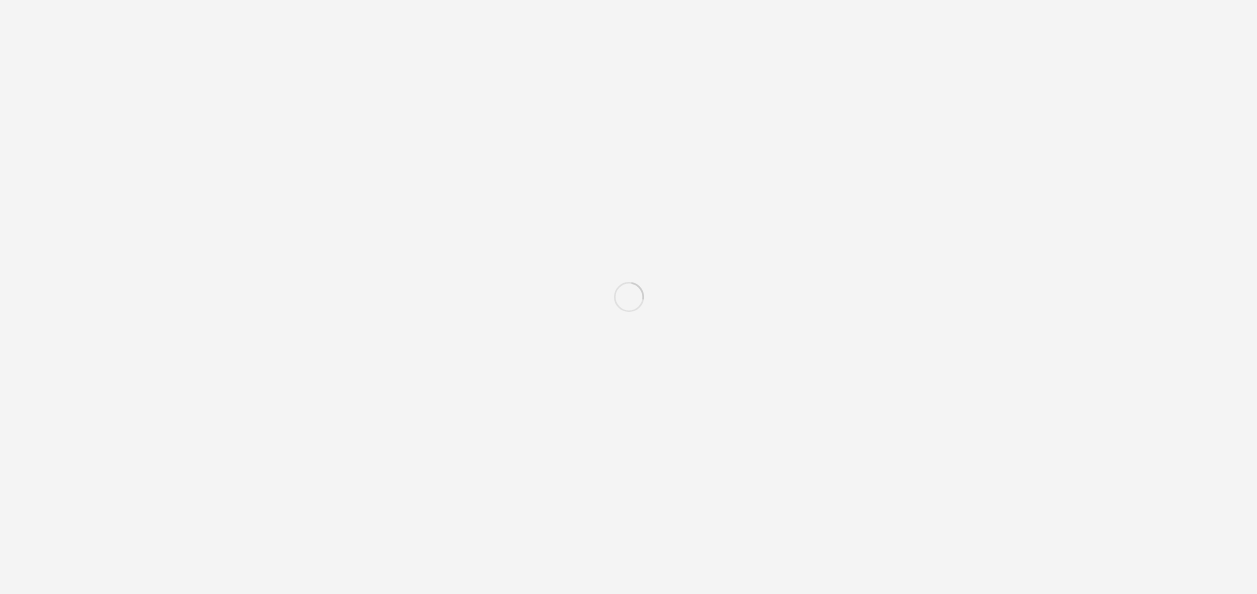 scroll, scrollTop: 0, scrollLeft: 0, axis: both 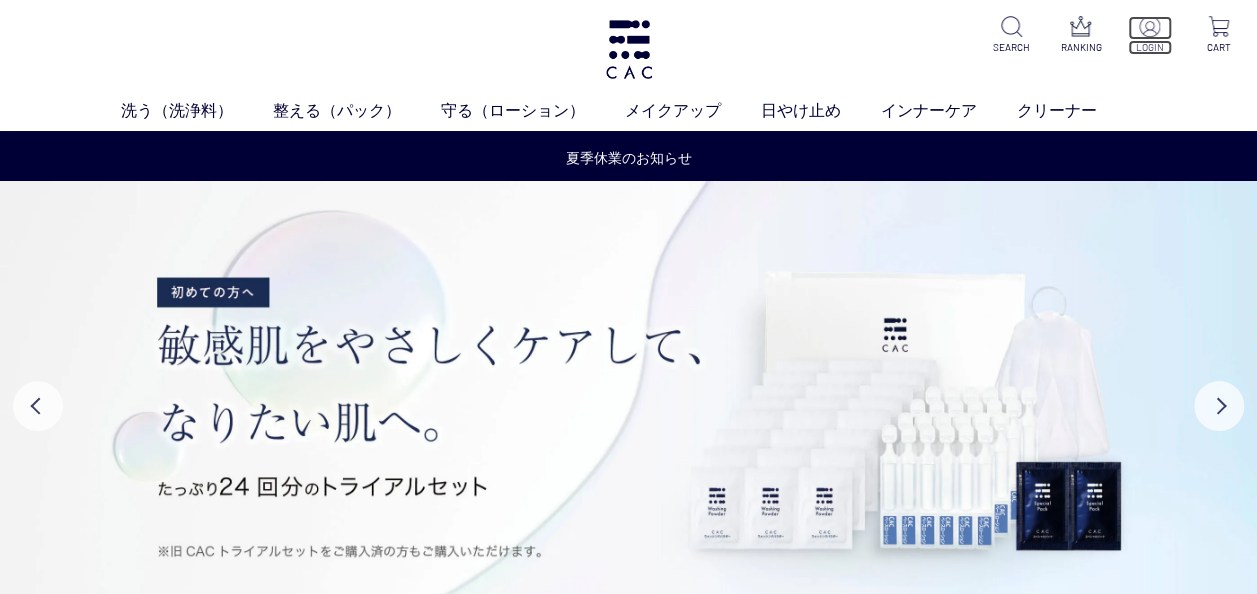 click at bounding box center [1149, 26] 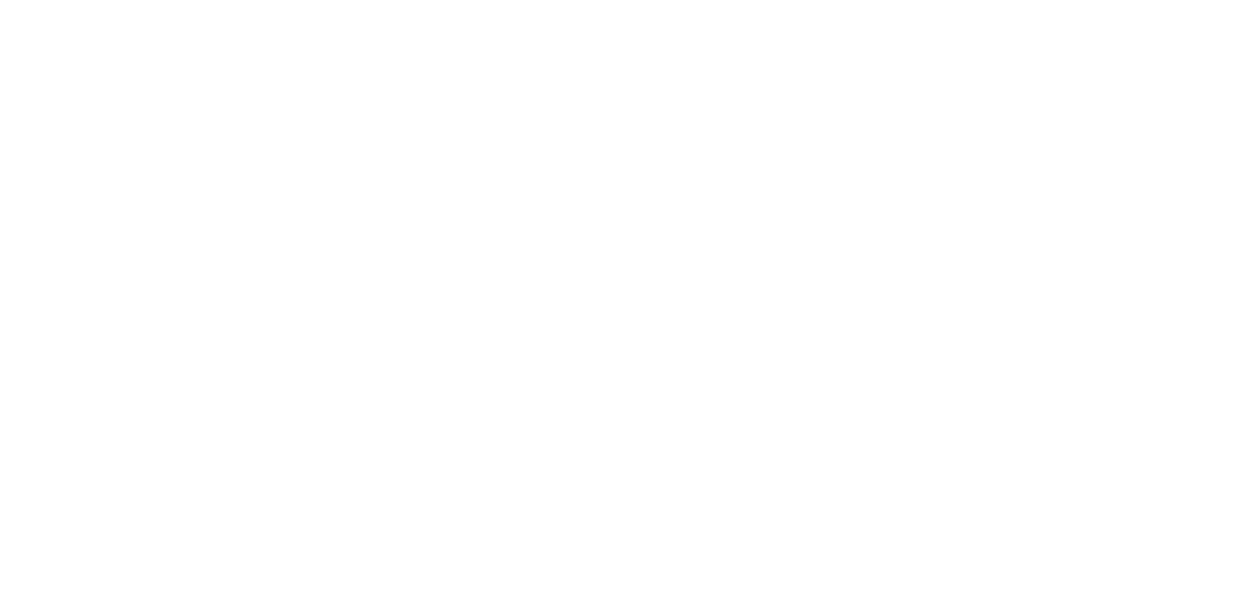 scroll, scrollTop: 0, scrollLeft: 0, axis: both 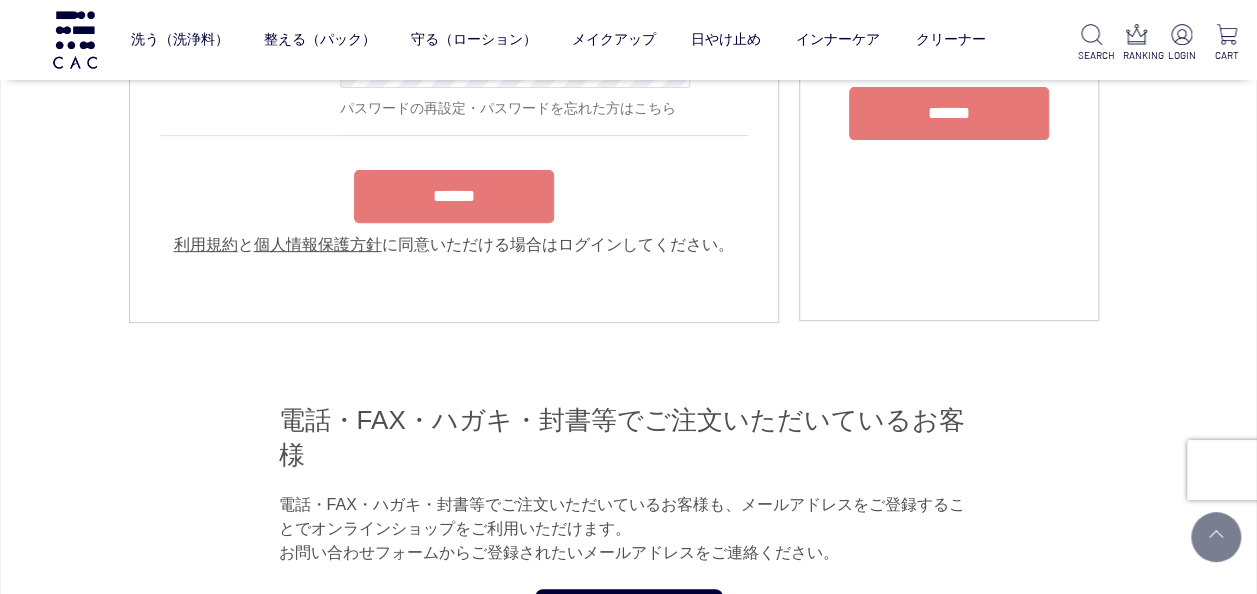 type on "**********" 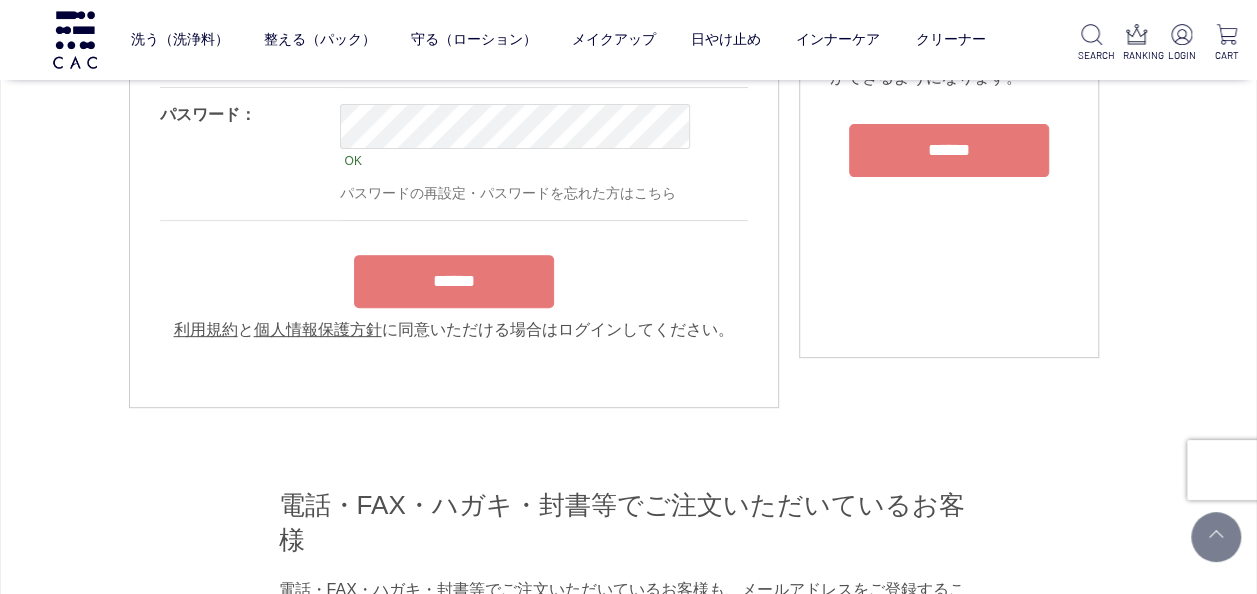 click on "******" at bounding box center [454, 281] 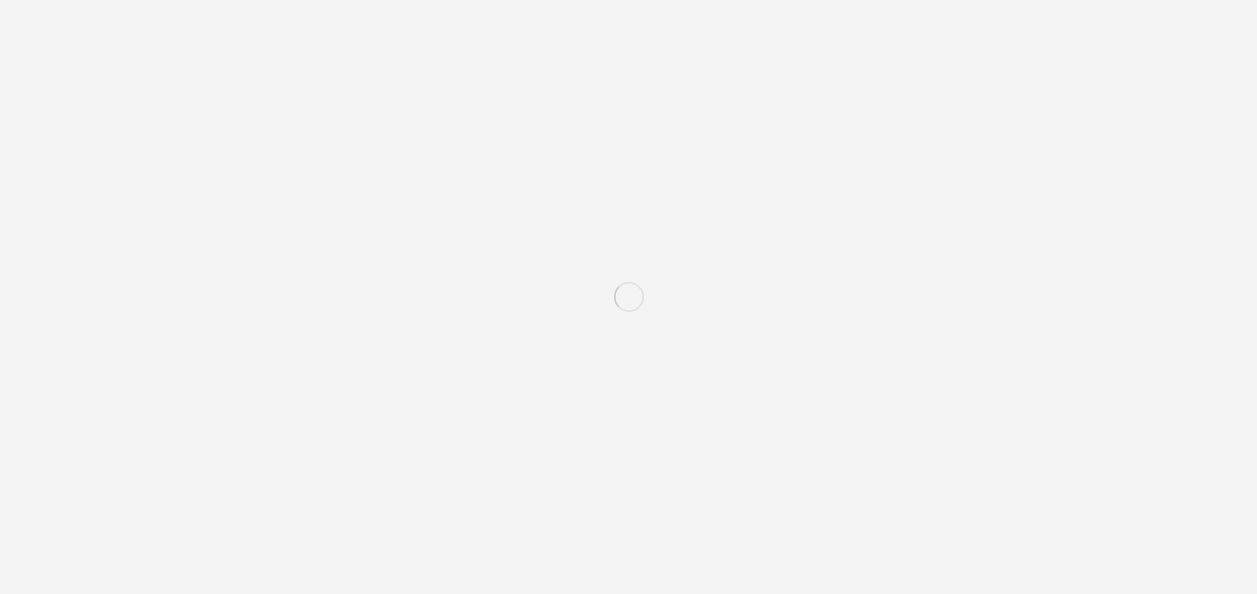 scroll, scrollTop: 0, scrollLeft: 0, axis: both 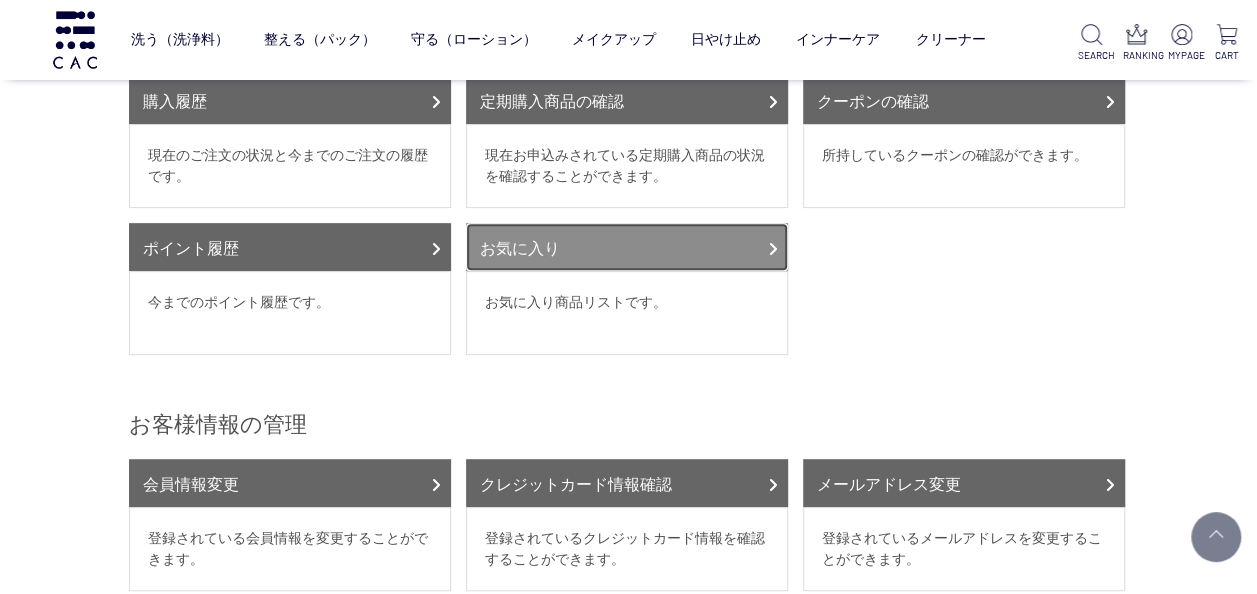 click on "お気に入り" at bounding box center (627, 247) 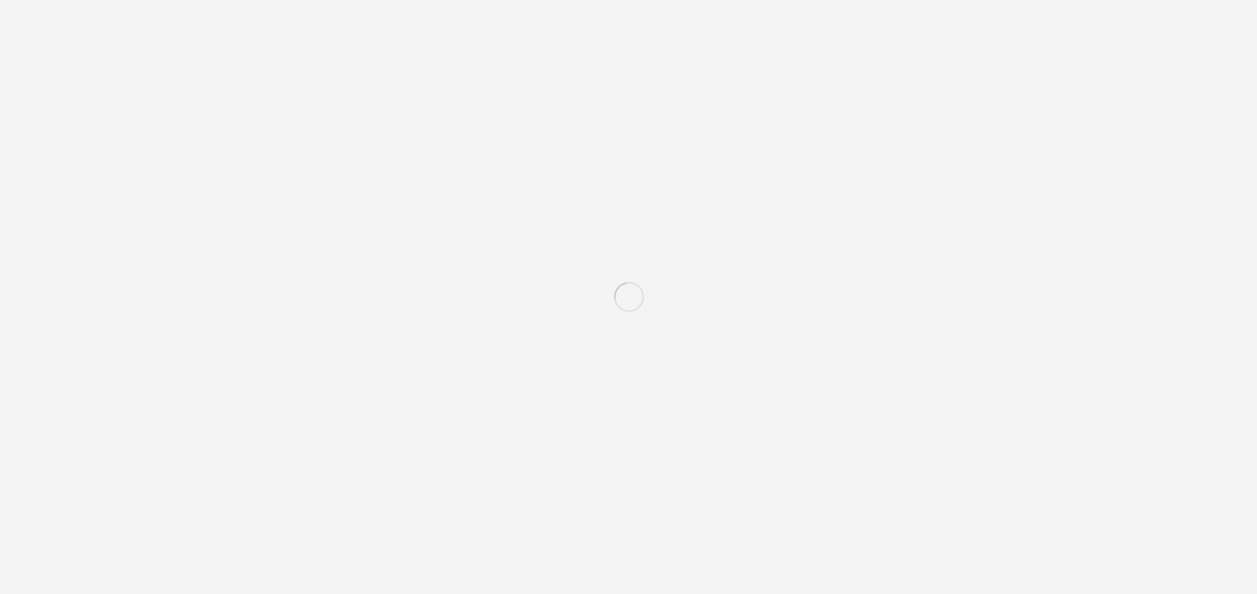 scroll, scrollTop: 0, scrollLeft: 0, axis: both 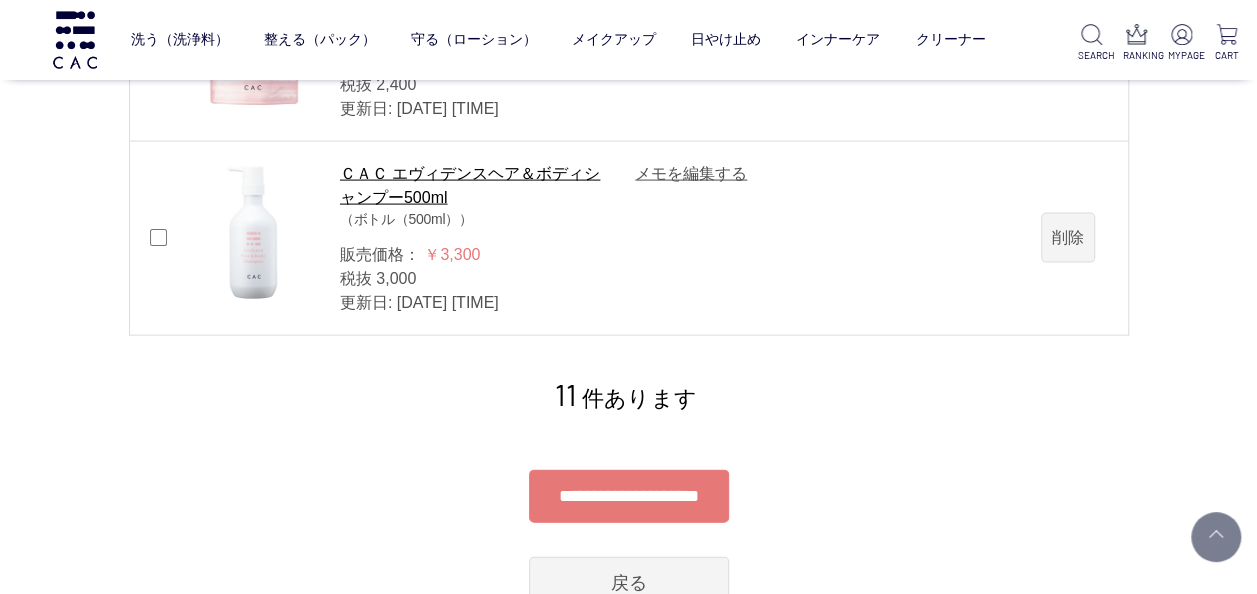 click on "**********" at bounding box center (629, 496) 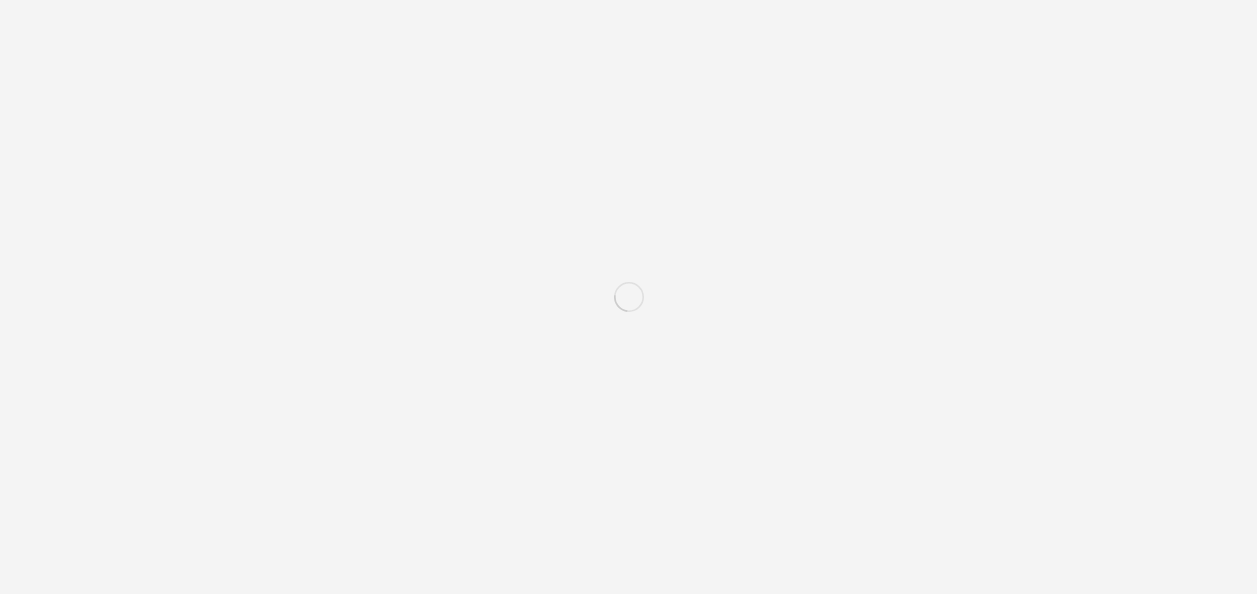 scroll, scrollTop: 0, scrollLeft: 0, axis: both 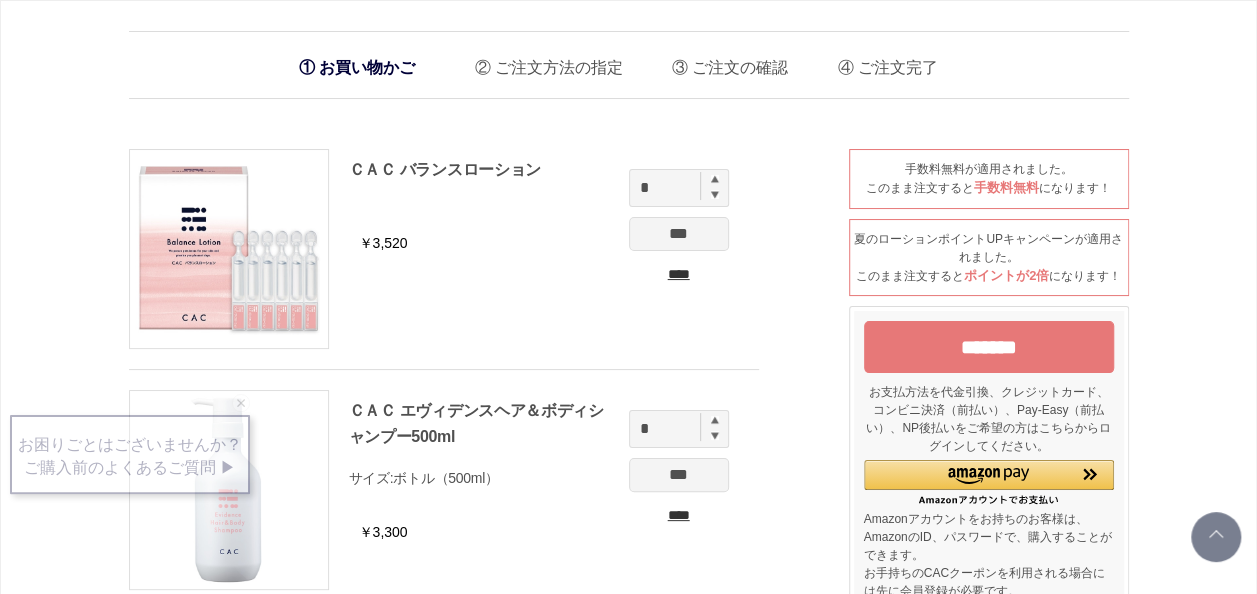click on "*******" at bounding box center (989, 347) 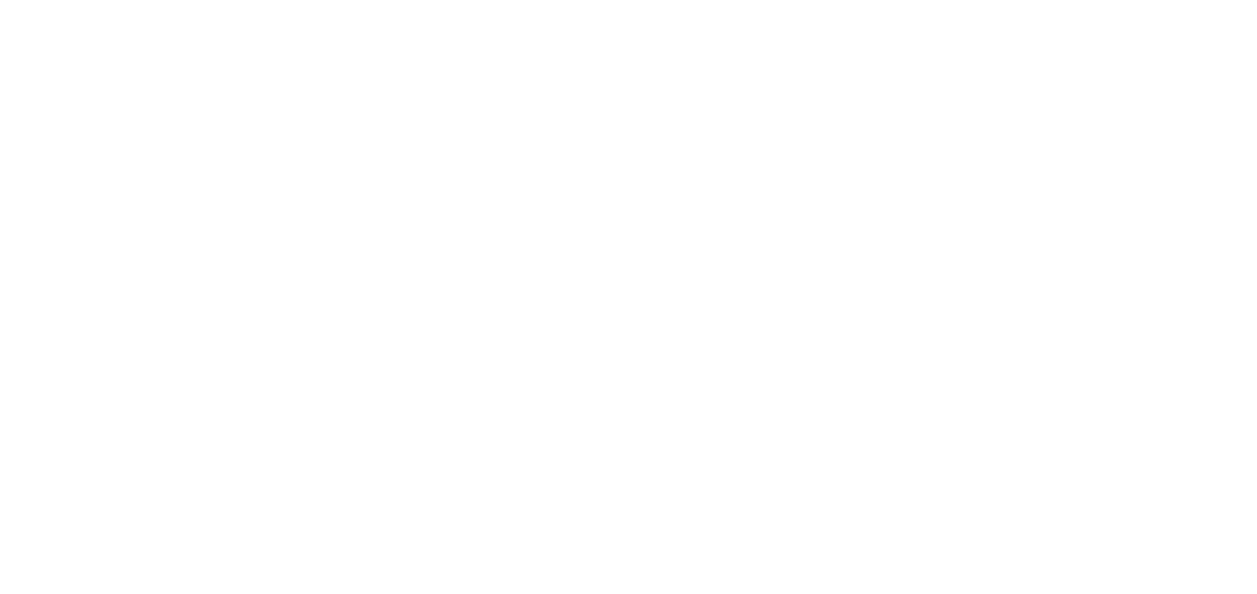 scroll, scrollTop: 0, scrollLeft: 0, axis: both 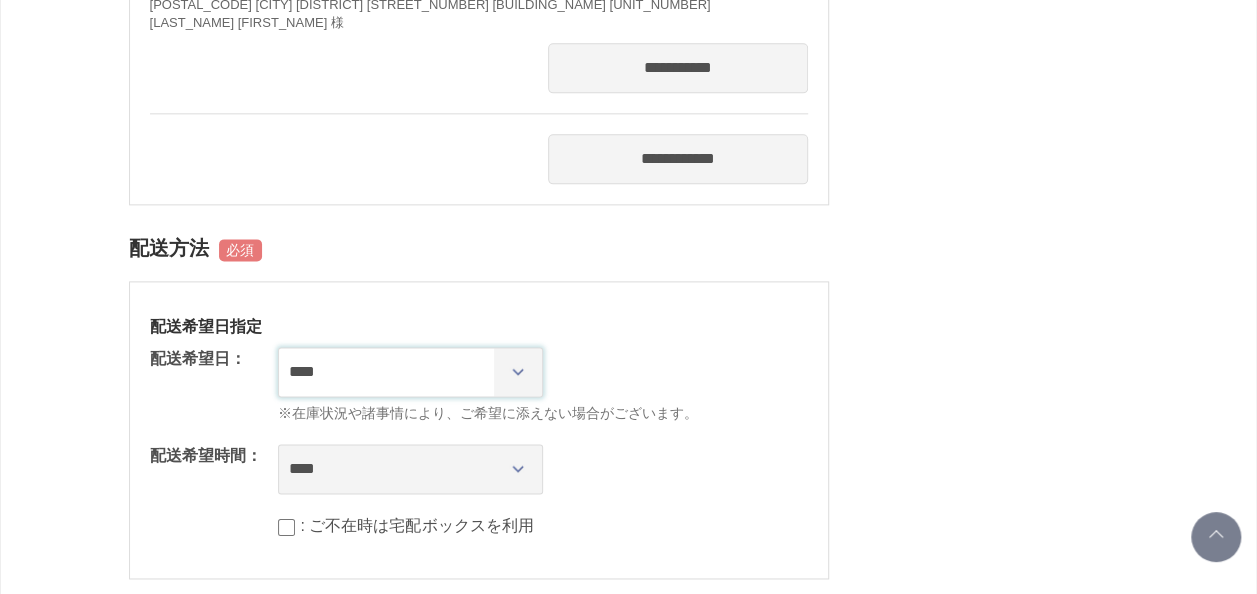 click on "**********" at bounding box center (410, 372) 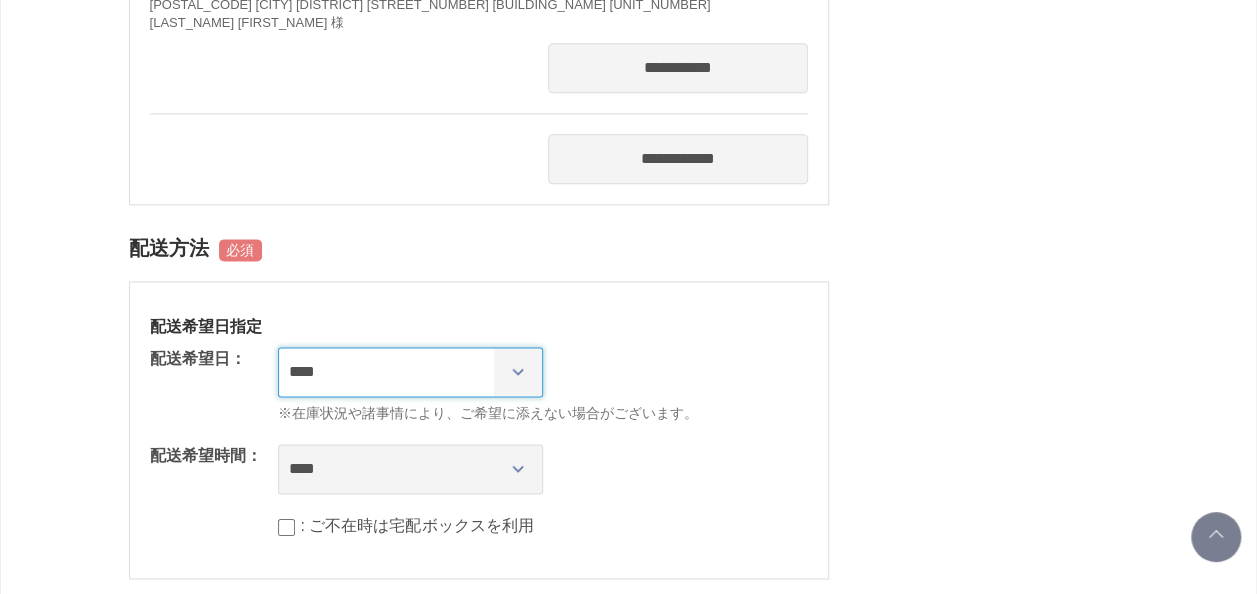 select on "********" 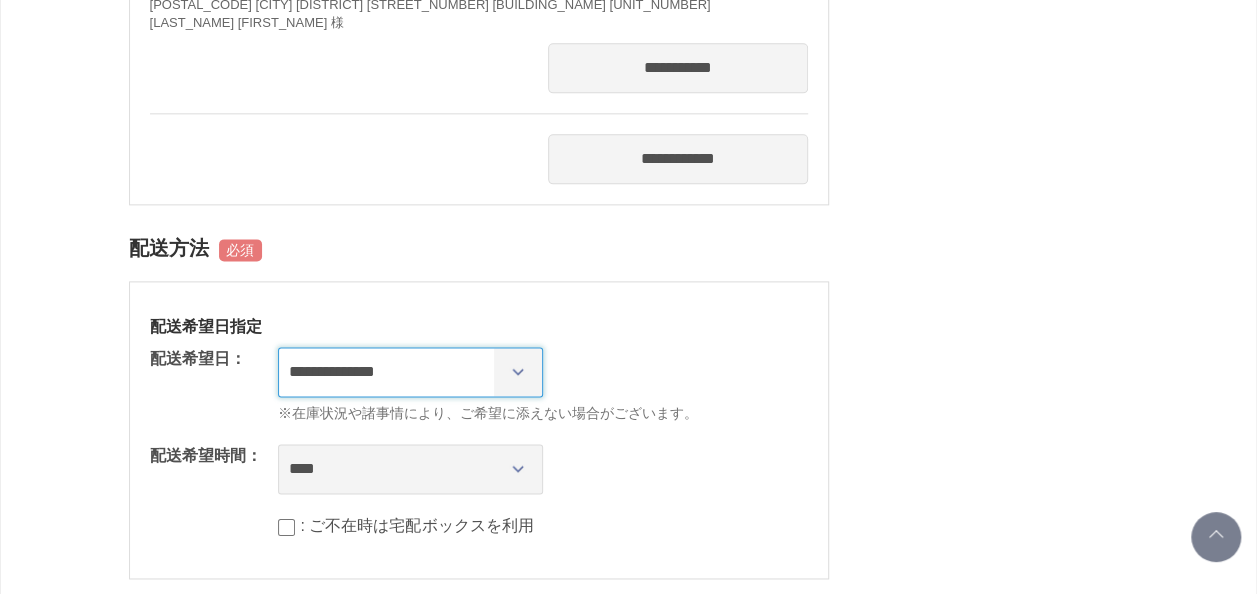 click on "**********" at bounding box center [410, 372] 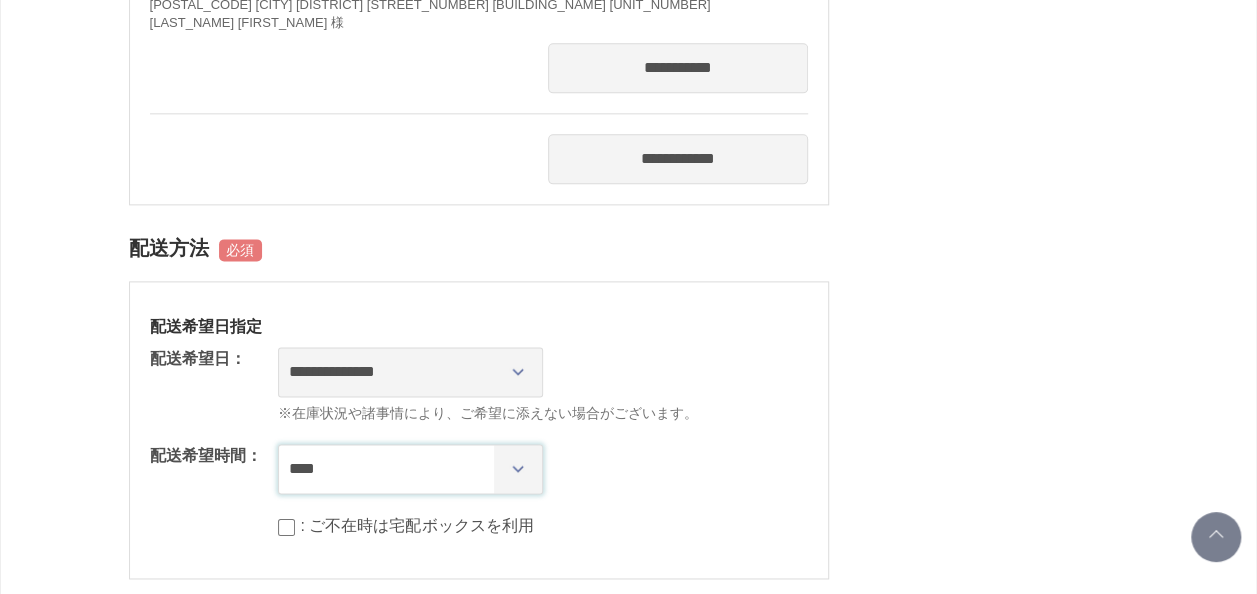 click on "**** *** ****** ****** ****** ******" at bounding box center (410, 469) 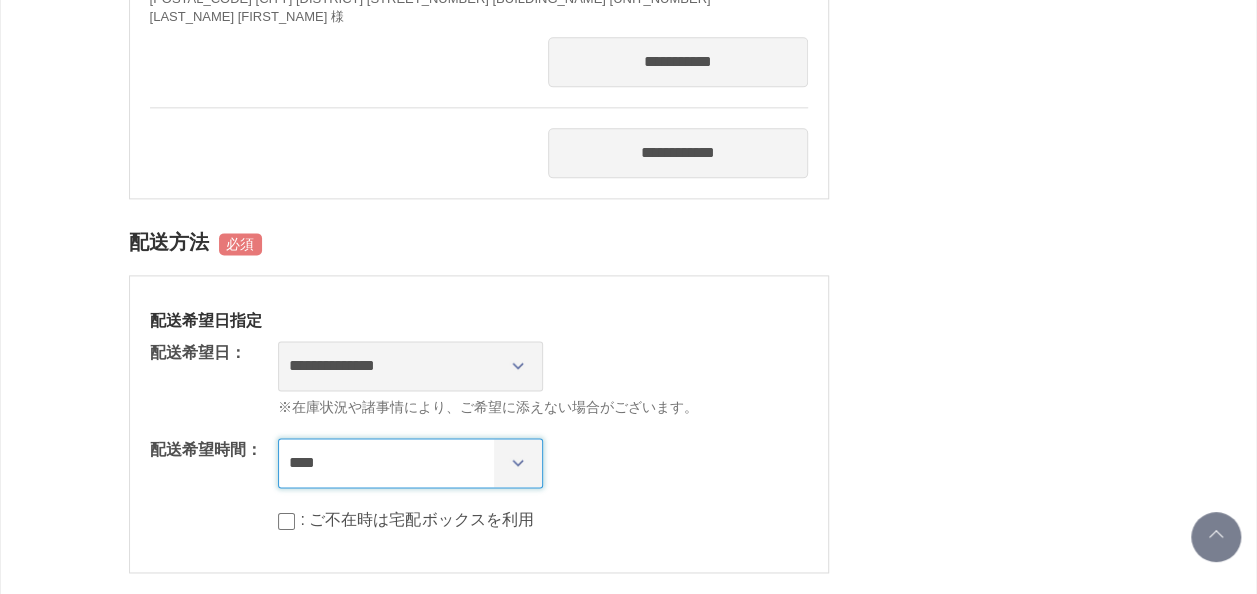 scroll, scrollTop: 1200, scrollLeft: 0, axis: vertical 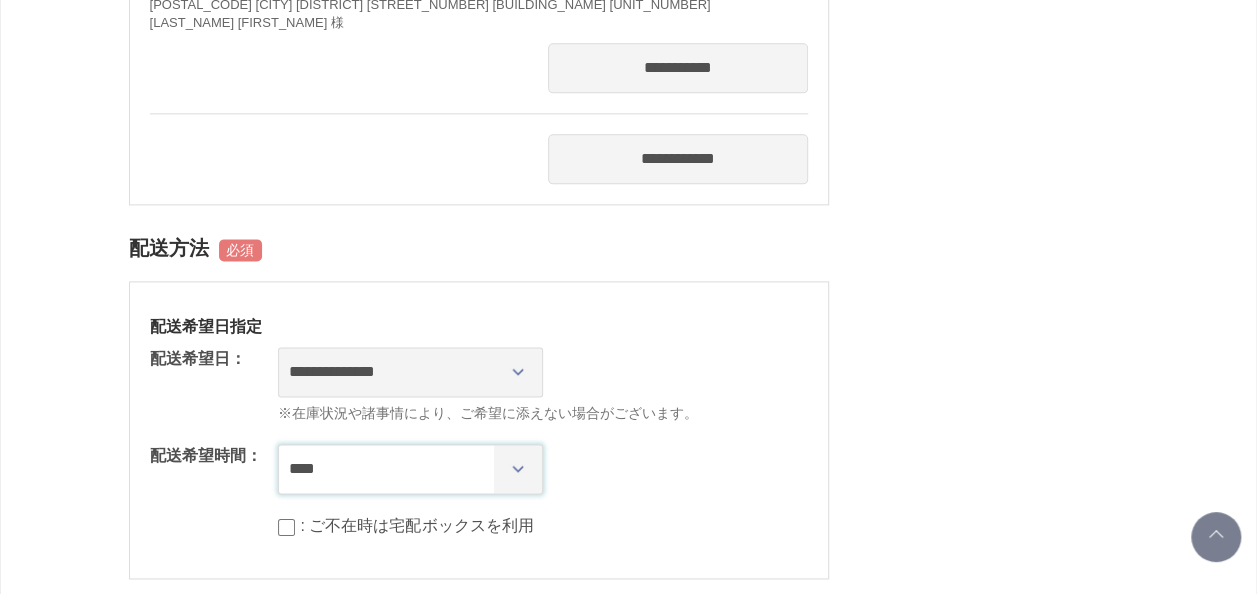 click on "**** *** ****** ****** ****** ******" at bounding box center (410, 469) 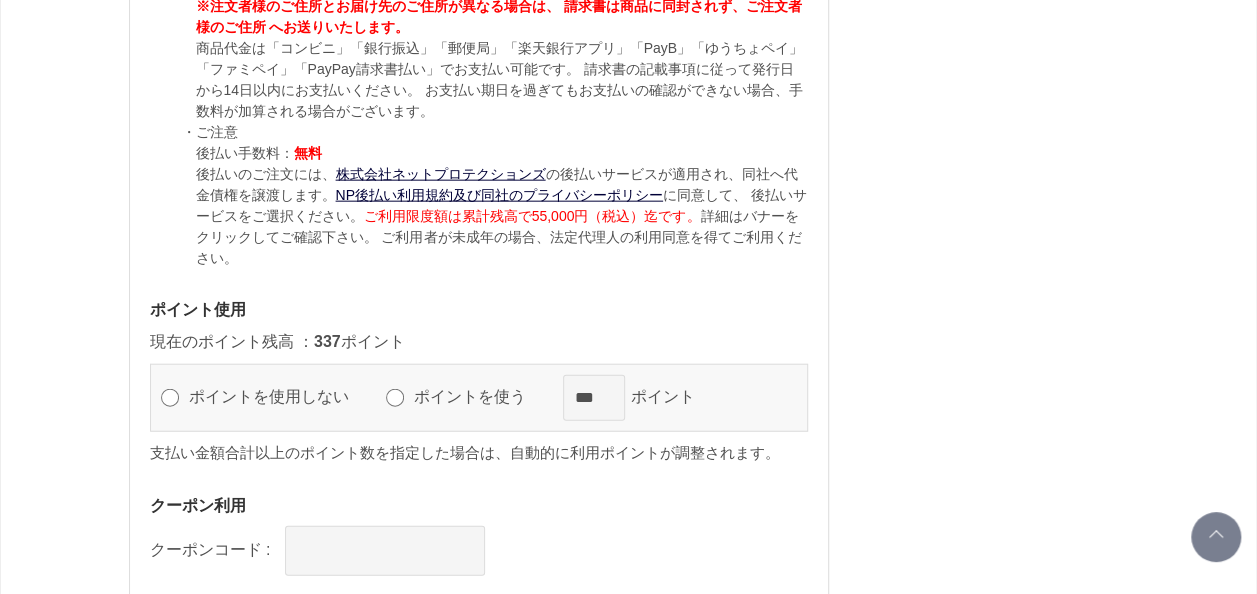 scroll, scrollTop: 2300, scrollLeft: 0, axis: vertical 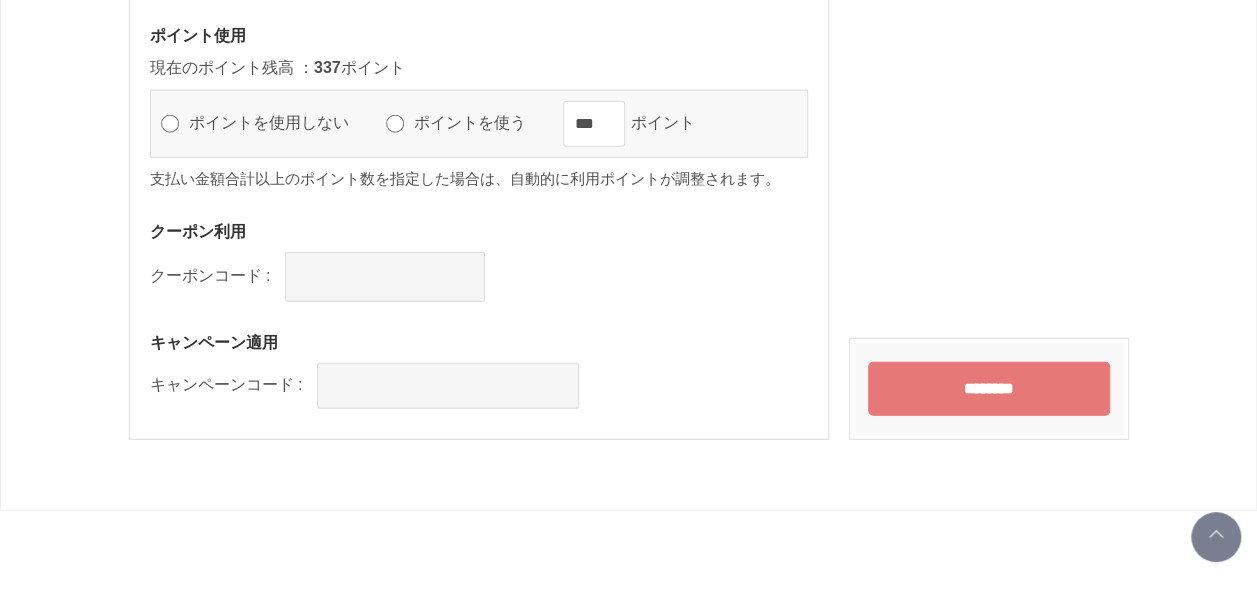 click on "********" at bounding box center (989, 389) 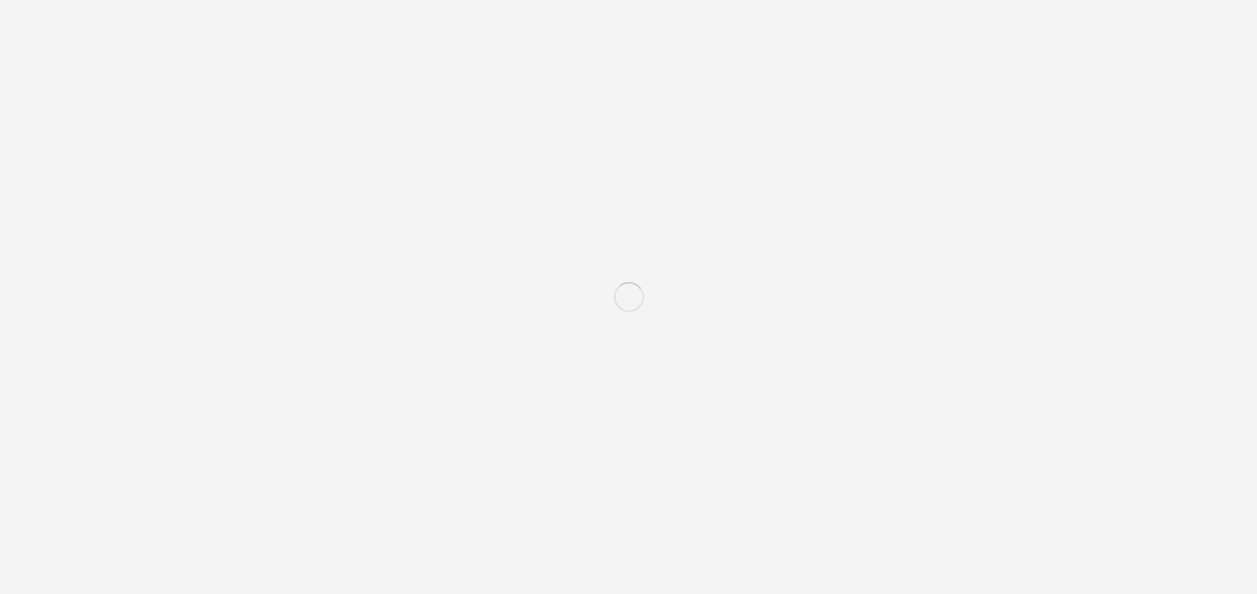 scroll, scrollTop: 0, scrollLeft: 0, axis: both 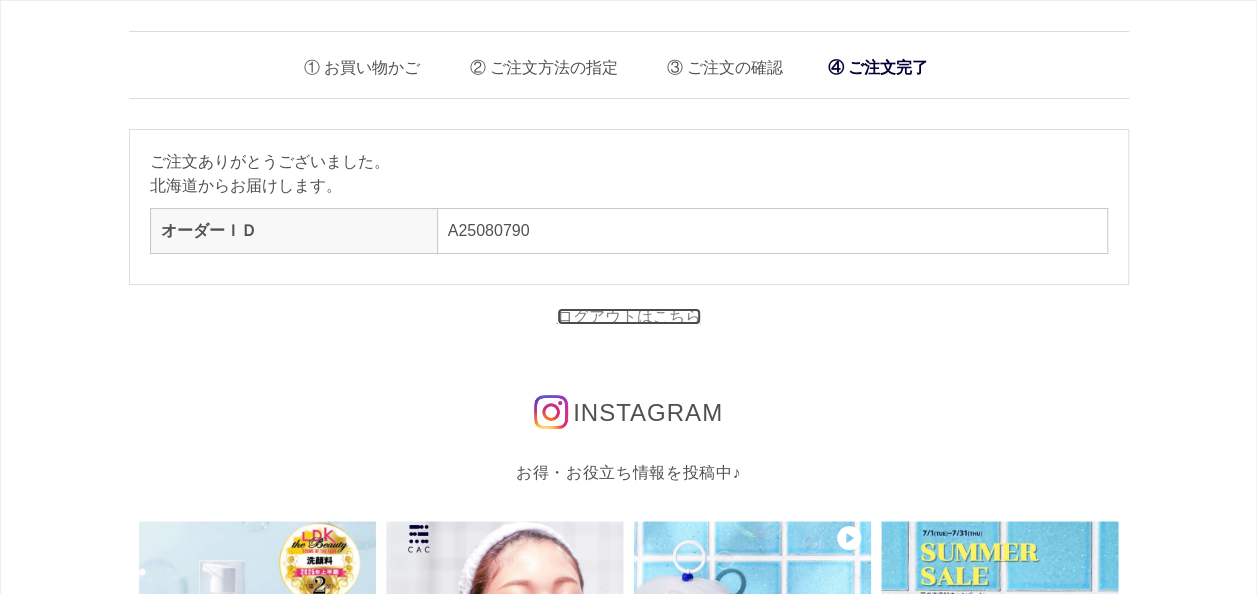 click on "ログアウトはこちら" at bounding box center [629, 316] 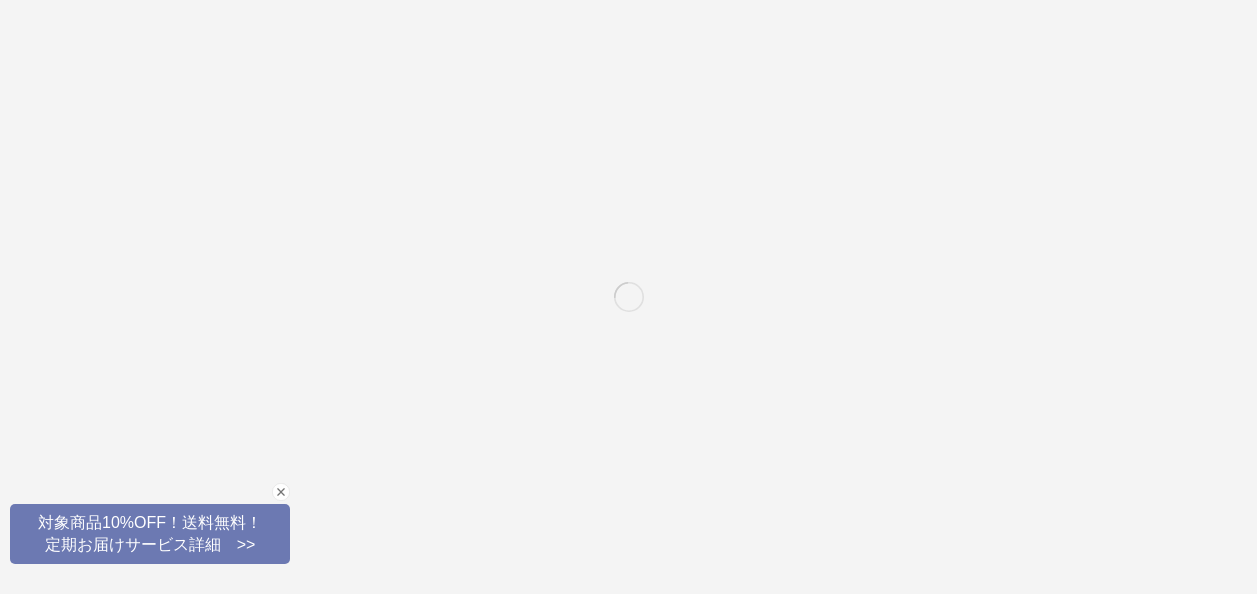 scroll, scrollTop: 0, scrollLeft: 0, axis: both 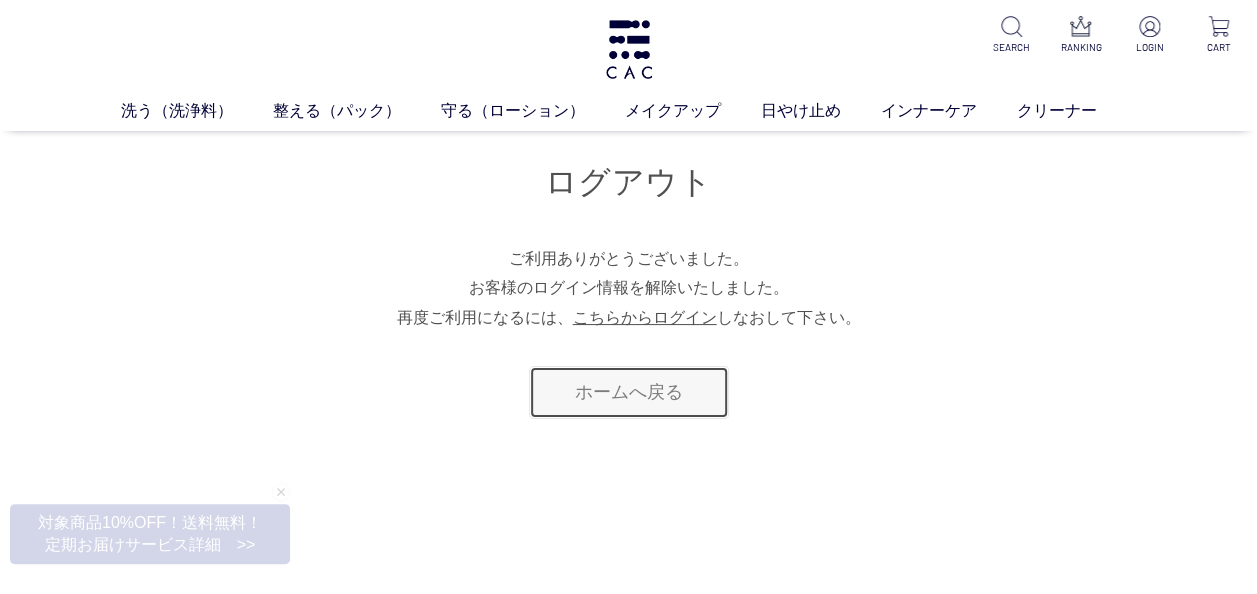 click on "ホームへ戻る" at bounding box center [629, 392] 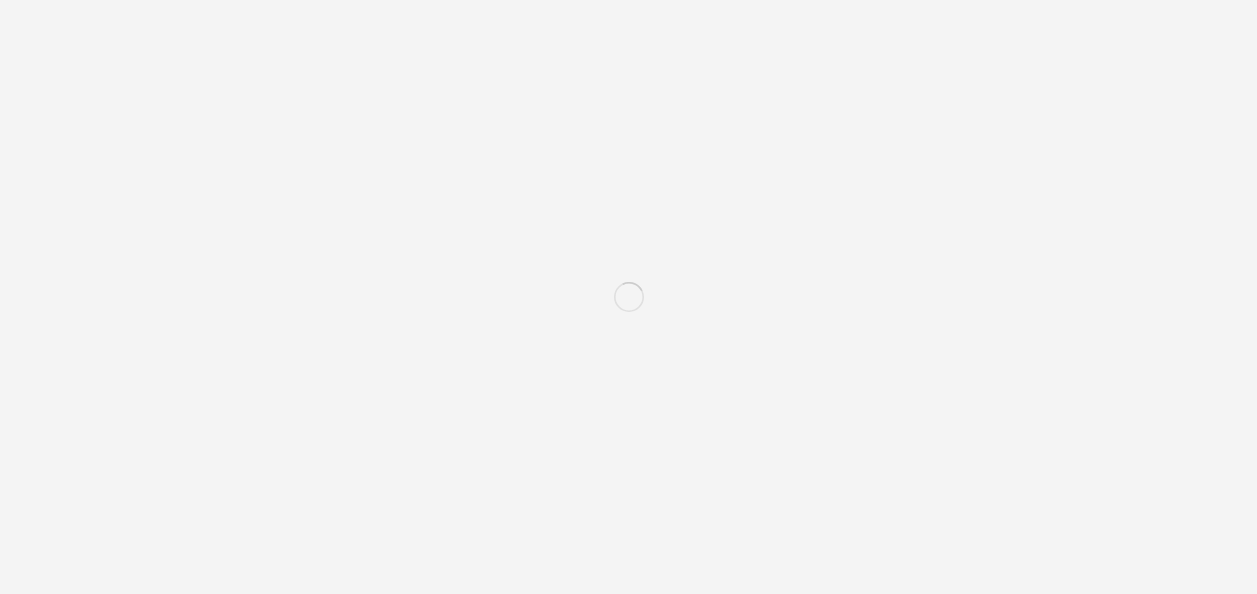 scroll, scrollTop: 0, scrollLeft: 0, axis: both 